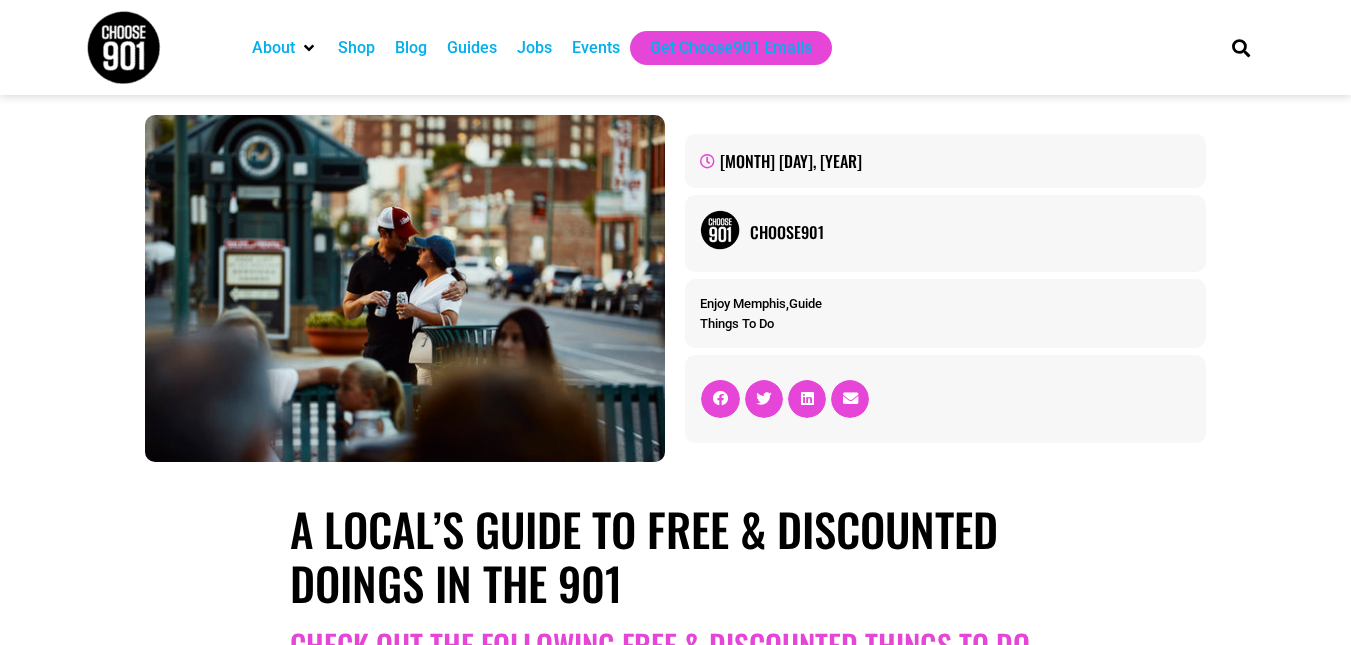 scroll, scrollTop: 0, scrollLeft: 0, axis: both 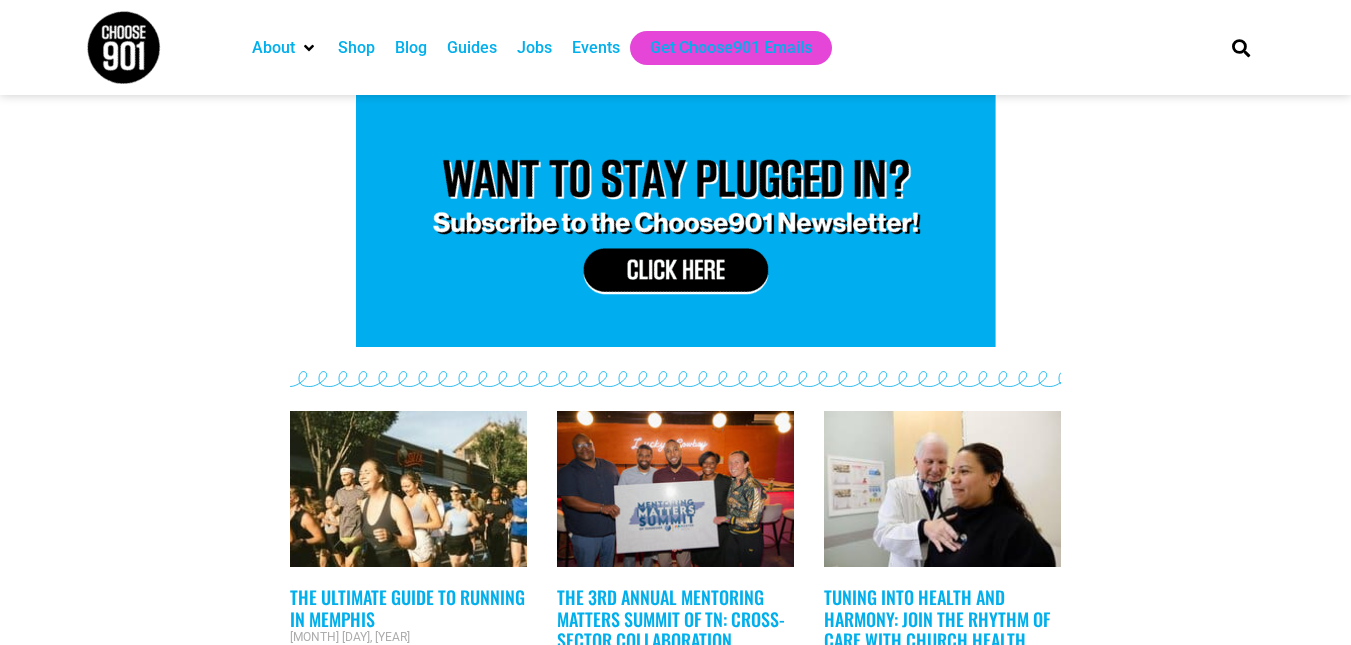 click at bounding box center (676, 221) 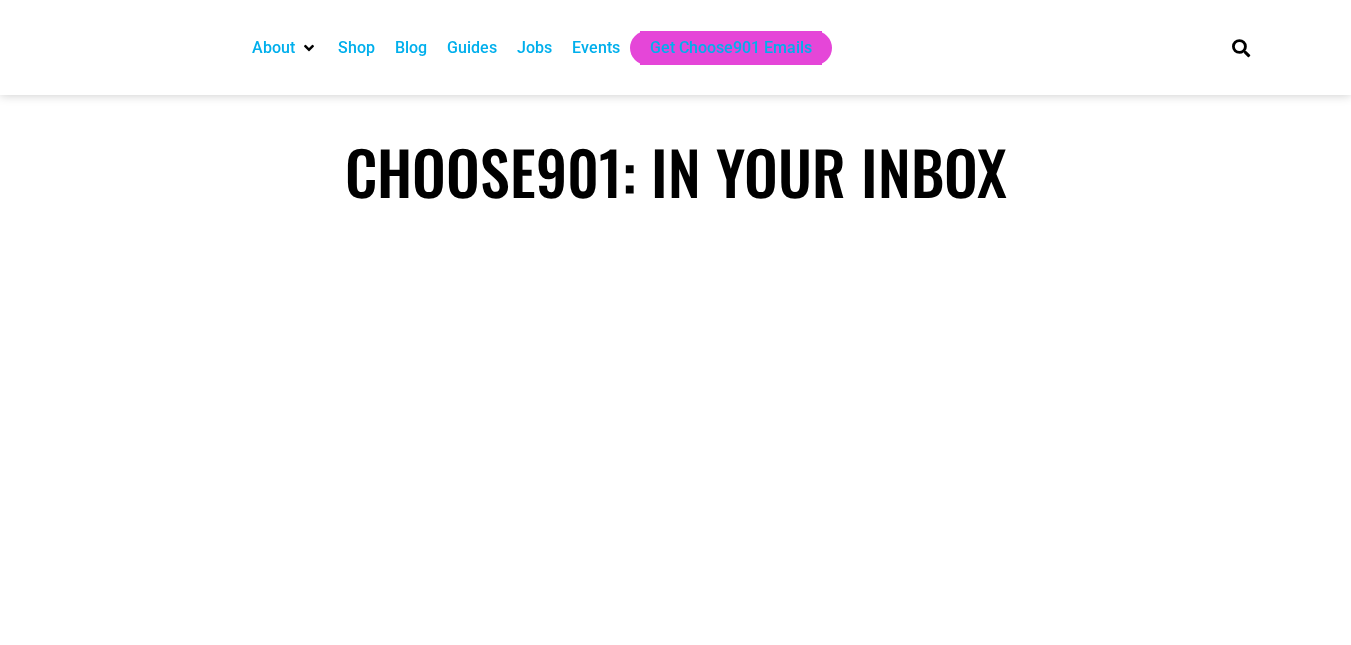 scroll, scrollTop: 0, scrollLeft: 0, axis: both 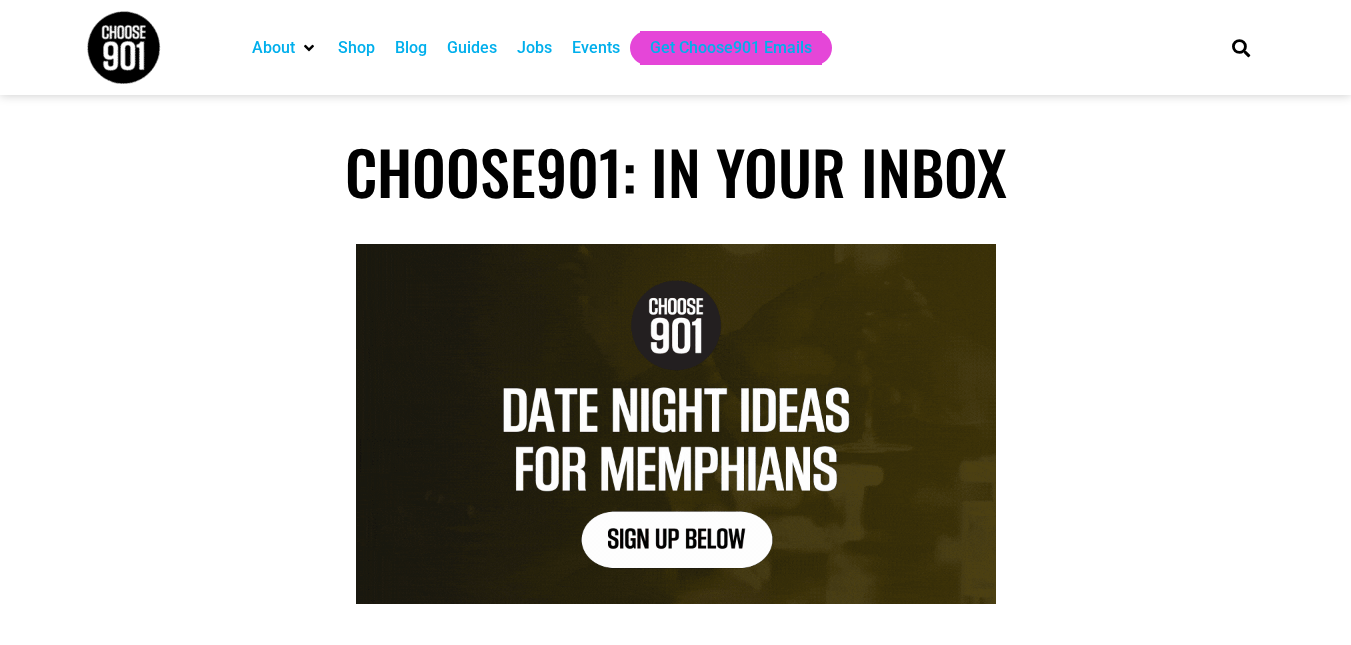 click at bounding box center (676, 424) 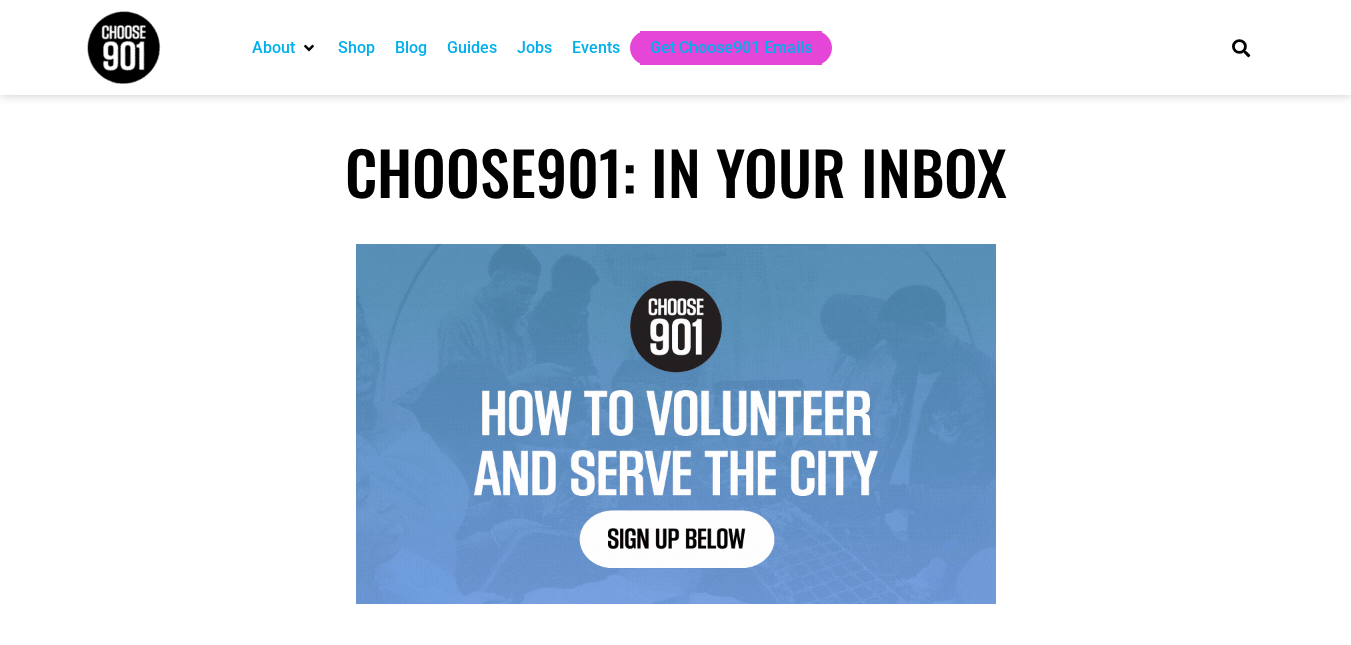 click at bounding box center [676, 424] 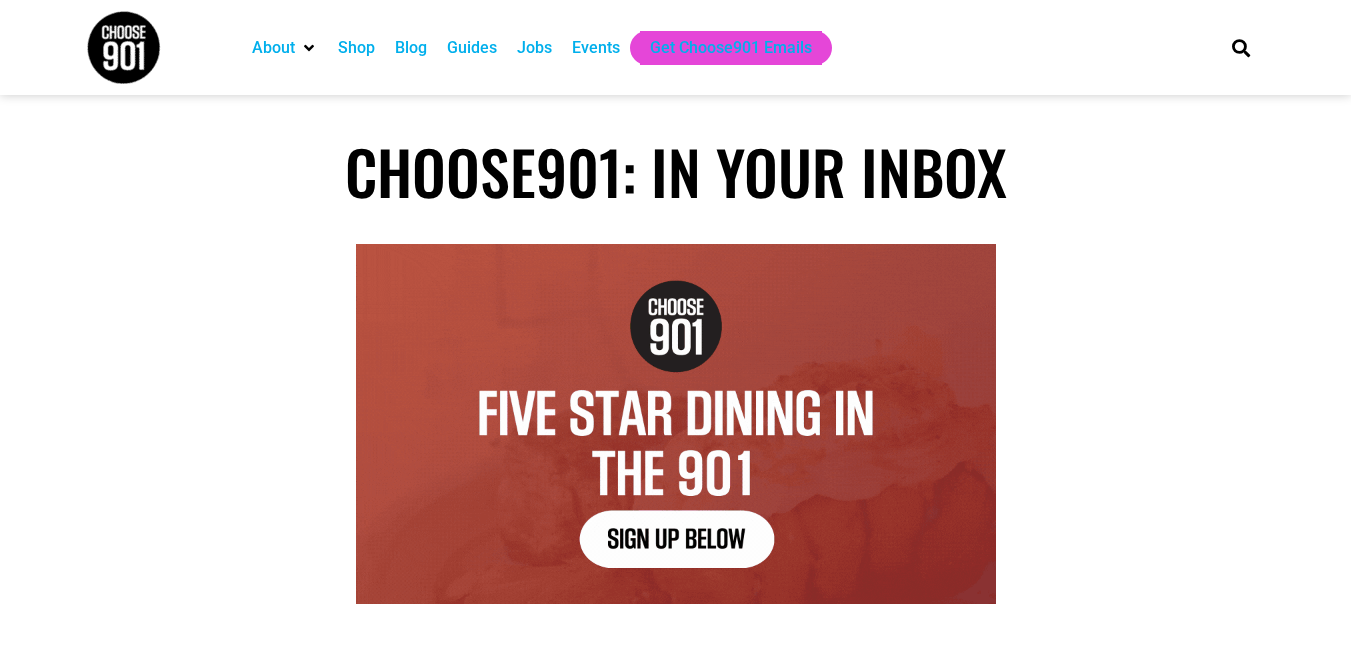 click on "Subscribe to Choose901
*  indicates required
Email Address  * First Name  * Last Name  * Zip Code  *
Subscribe" at bounding box center (675, 898) 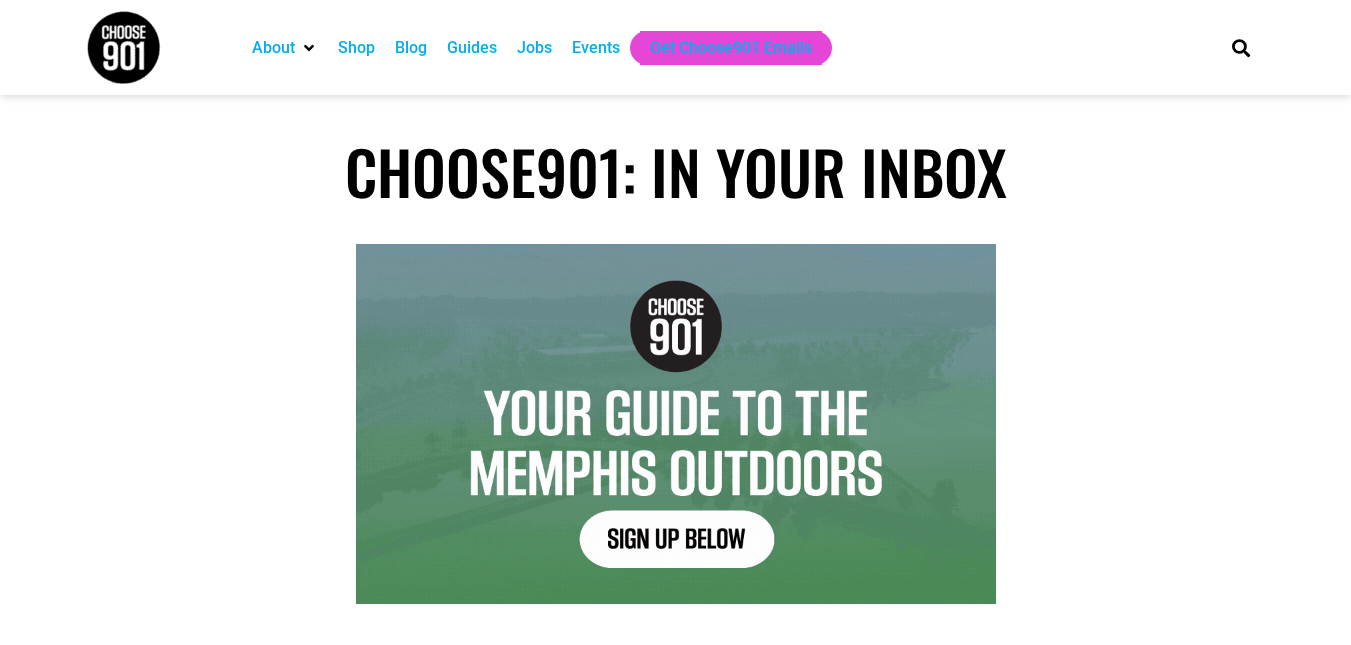 click on "Subscribe to Choose901
*  indicates required
Email Address  * First Name  * Last Name  * Zip Code  *
Subscribe" at bounding box center [675, 898] 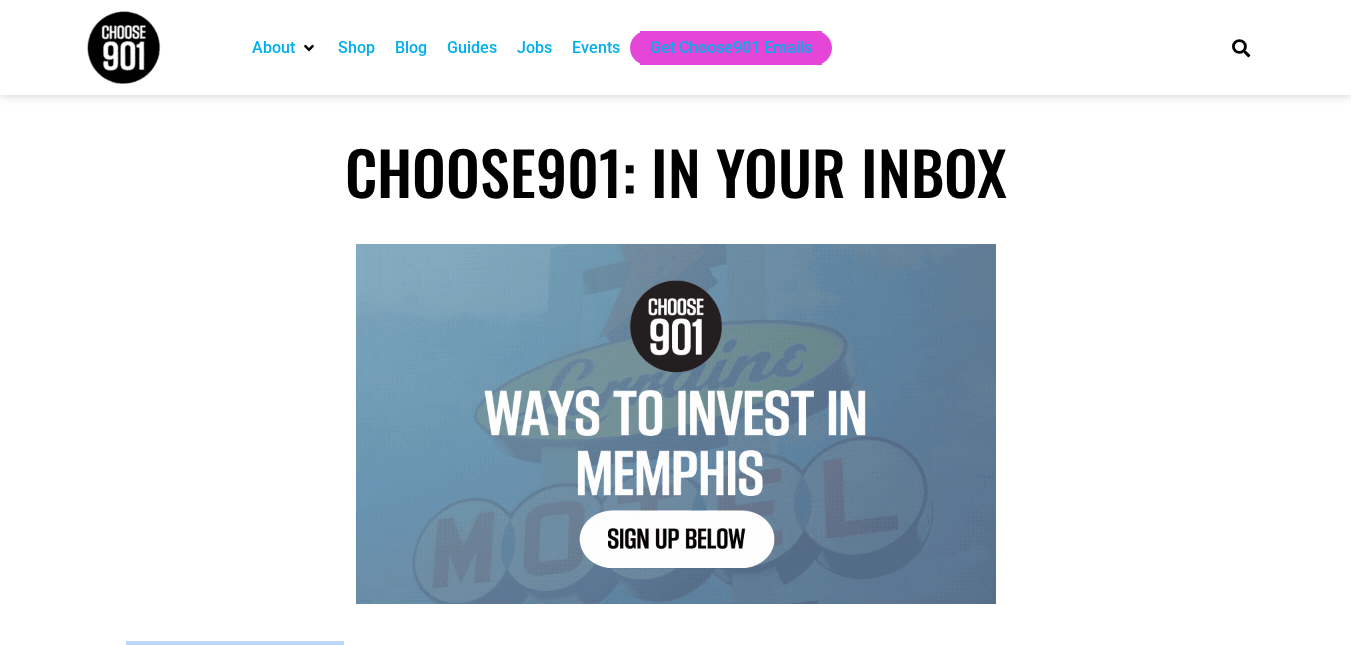 click on "Subscribe to Choose901
*  indicates required
Email Address  * First Name  * Last Name  * Zip Code  *
Subscribe" at bounding box center [675, 898] 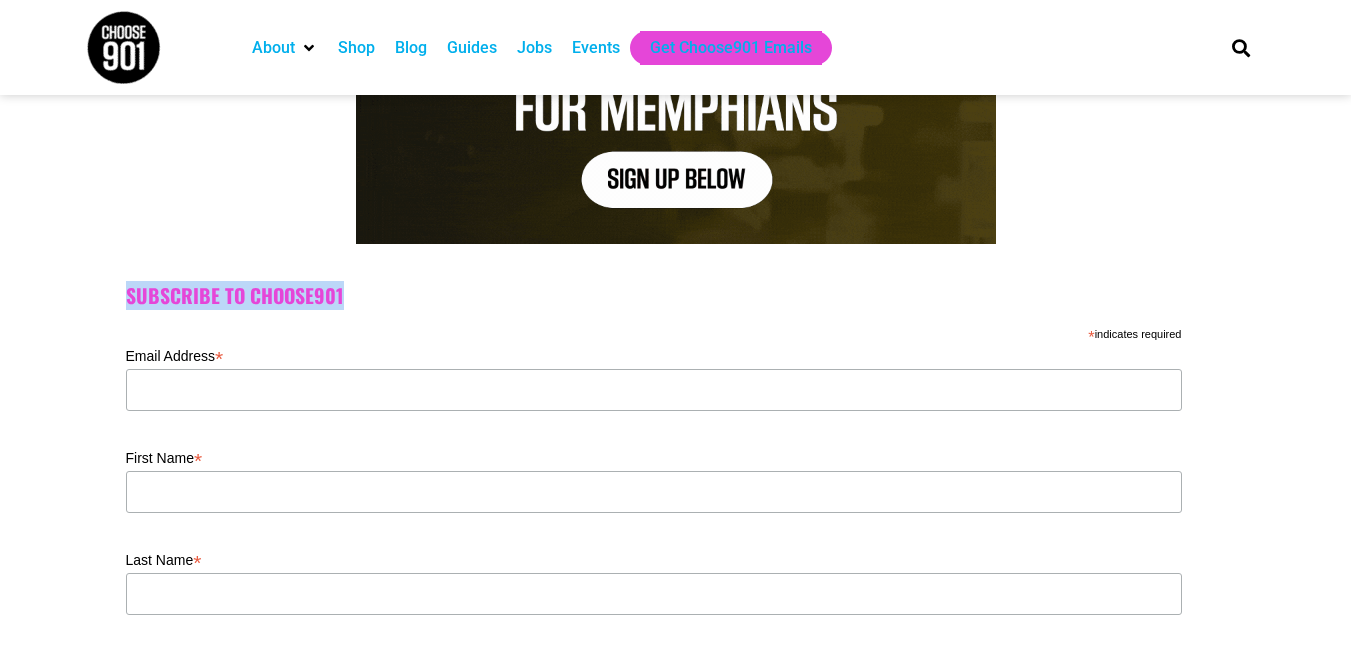 scroll, scrollTop: 387, scrollLeft: 0, axis: vertical 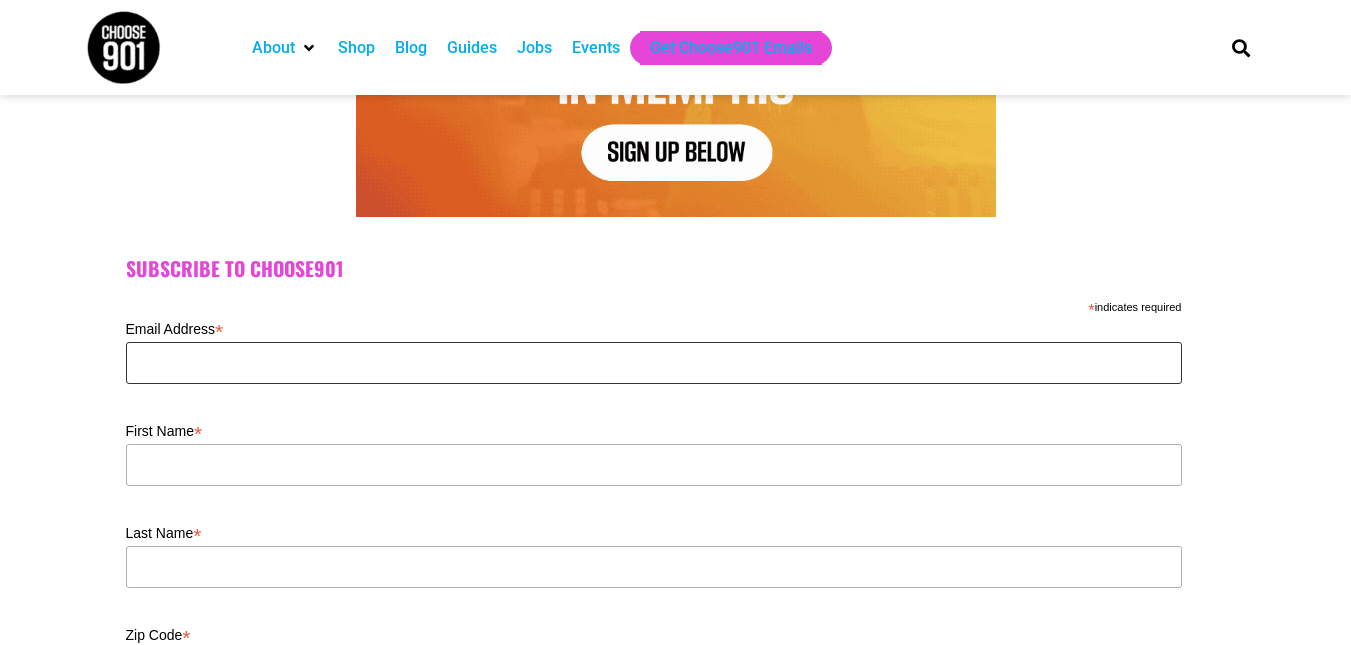 click on "Email Address  *" at bounding box center [654, 363] 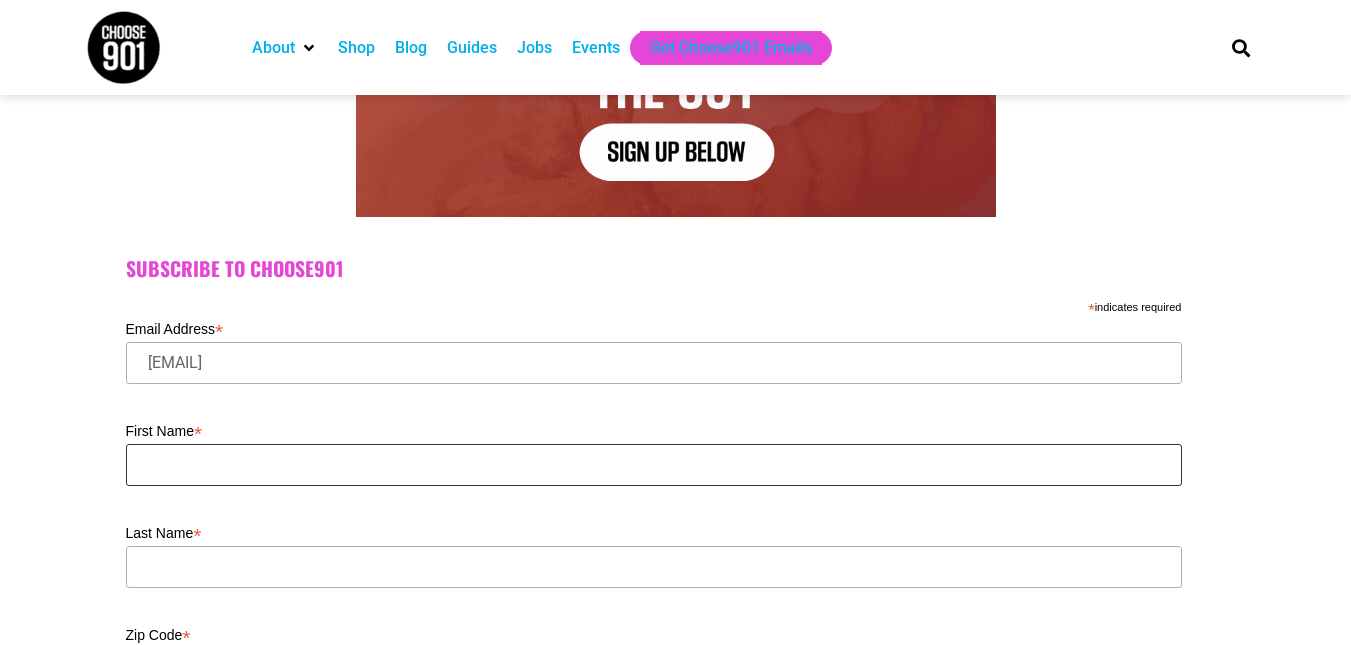 type on "Priscilla" 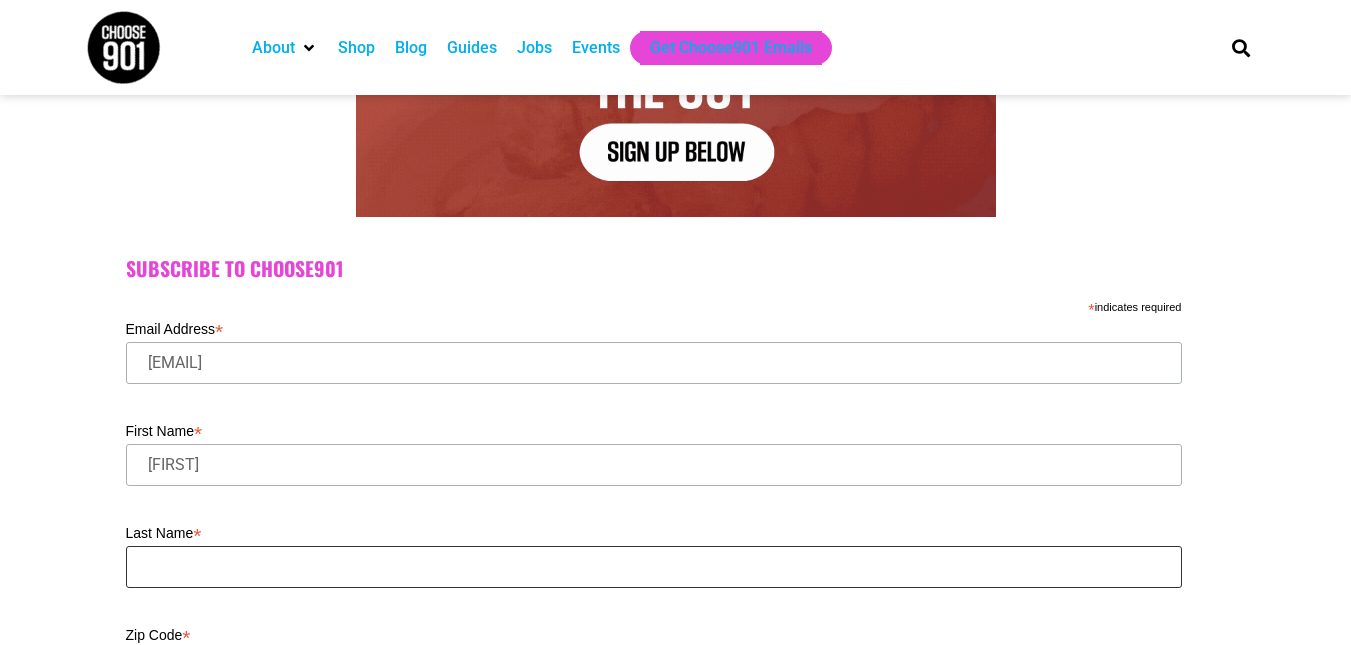 type on "Reed" 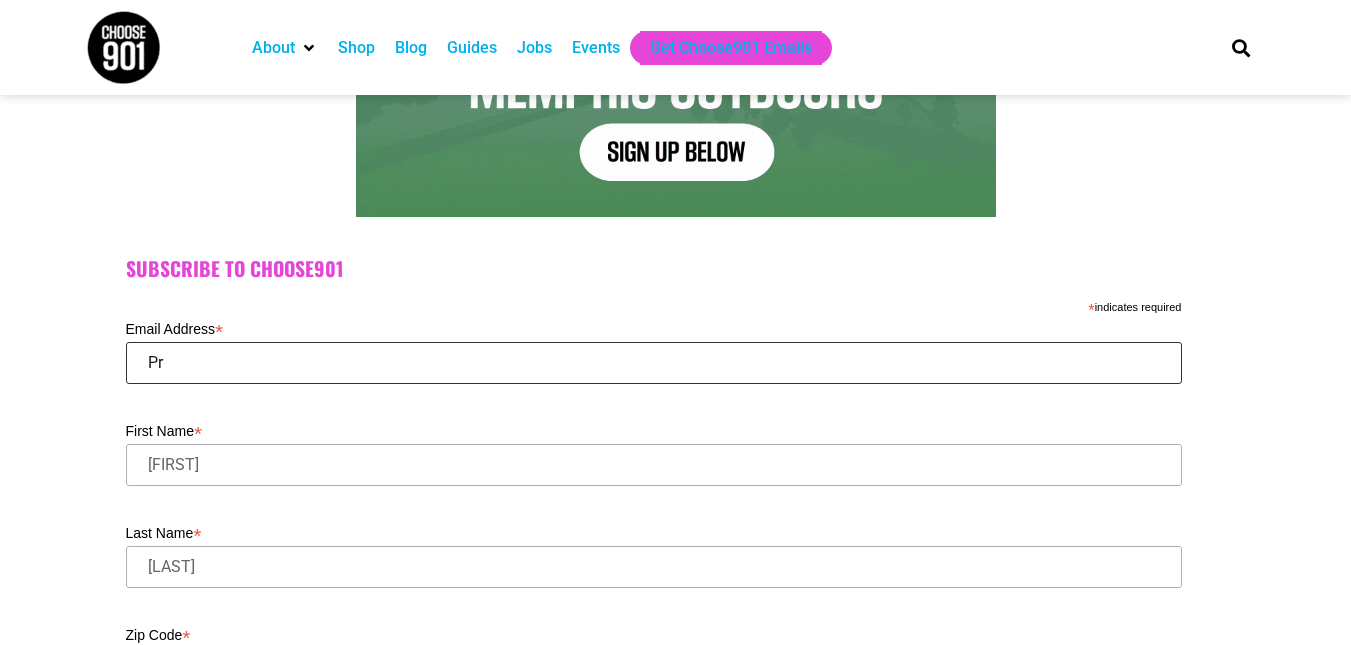 type on "P" 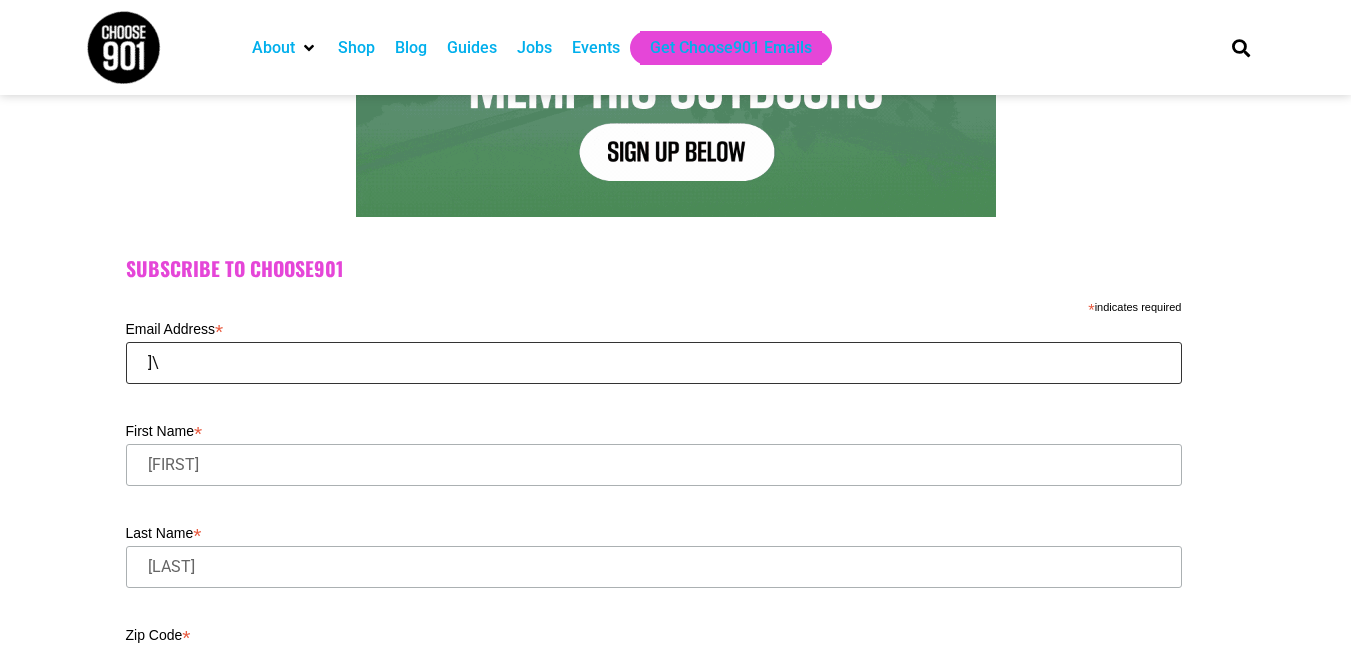 type on "]" 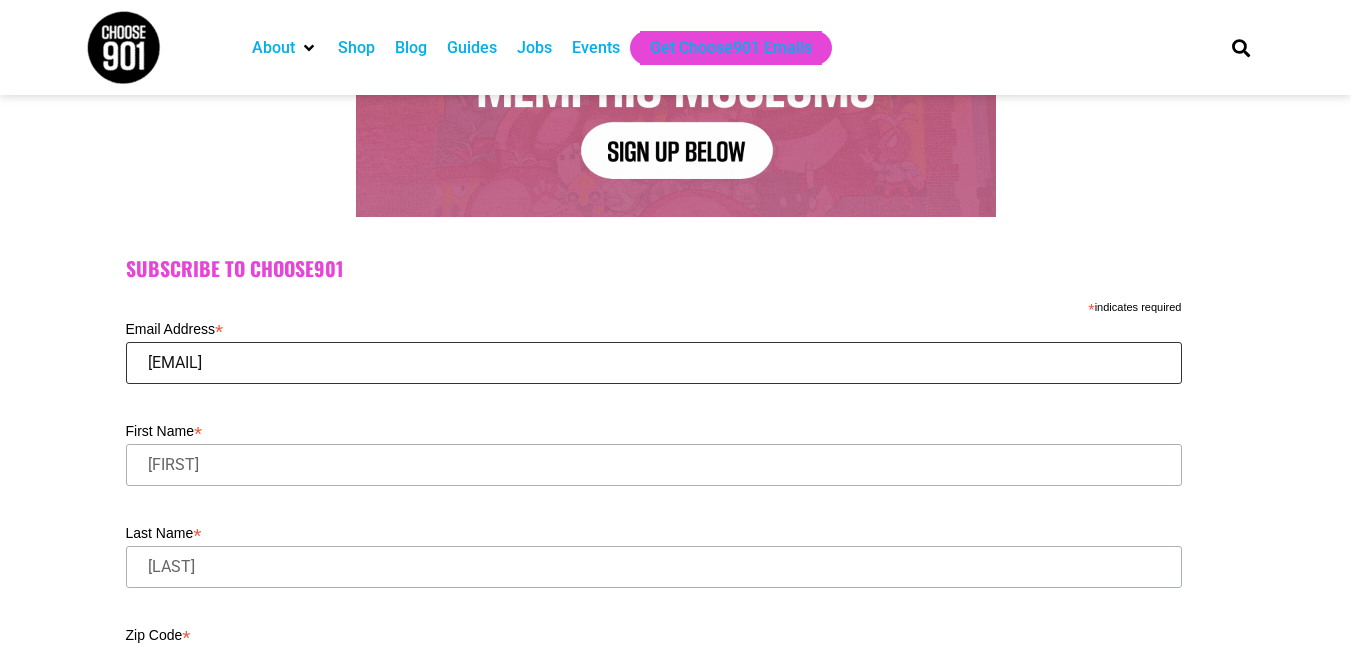 type on "priscilla_reed@aol.com" 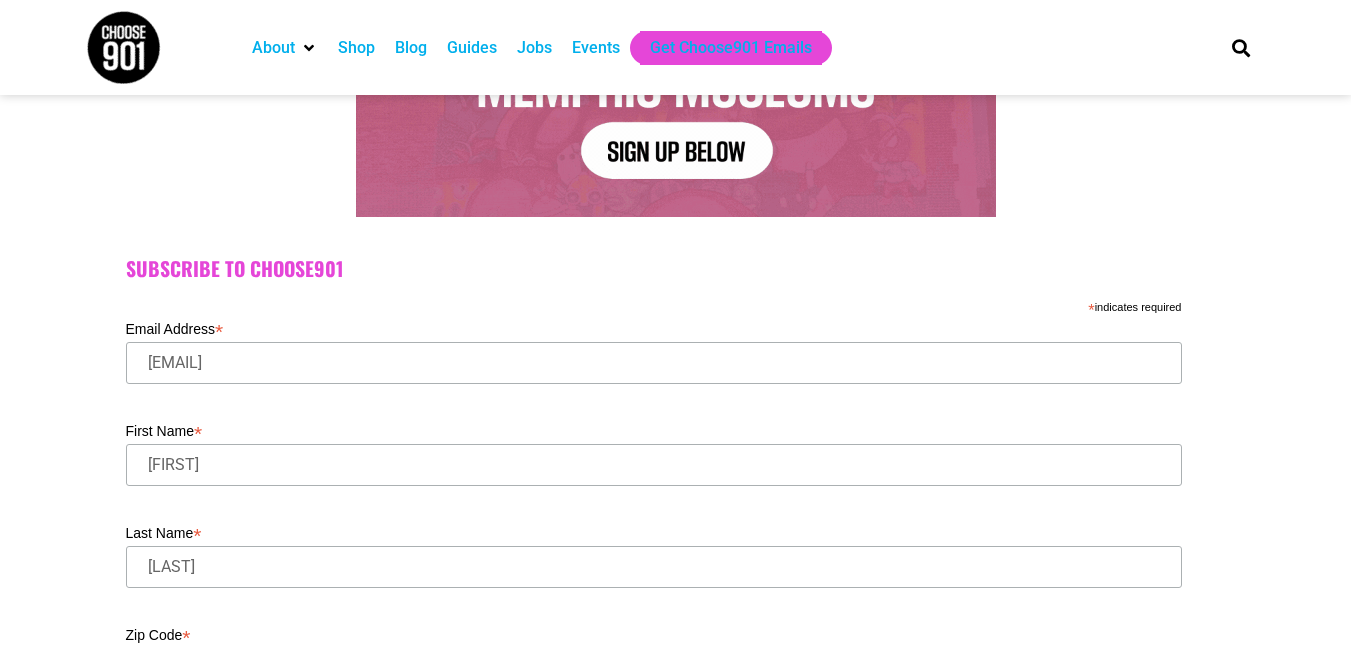 type on "38128" 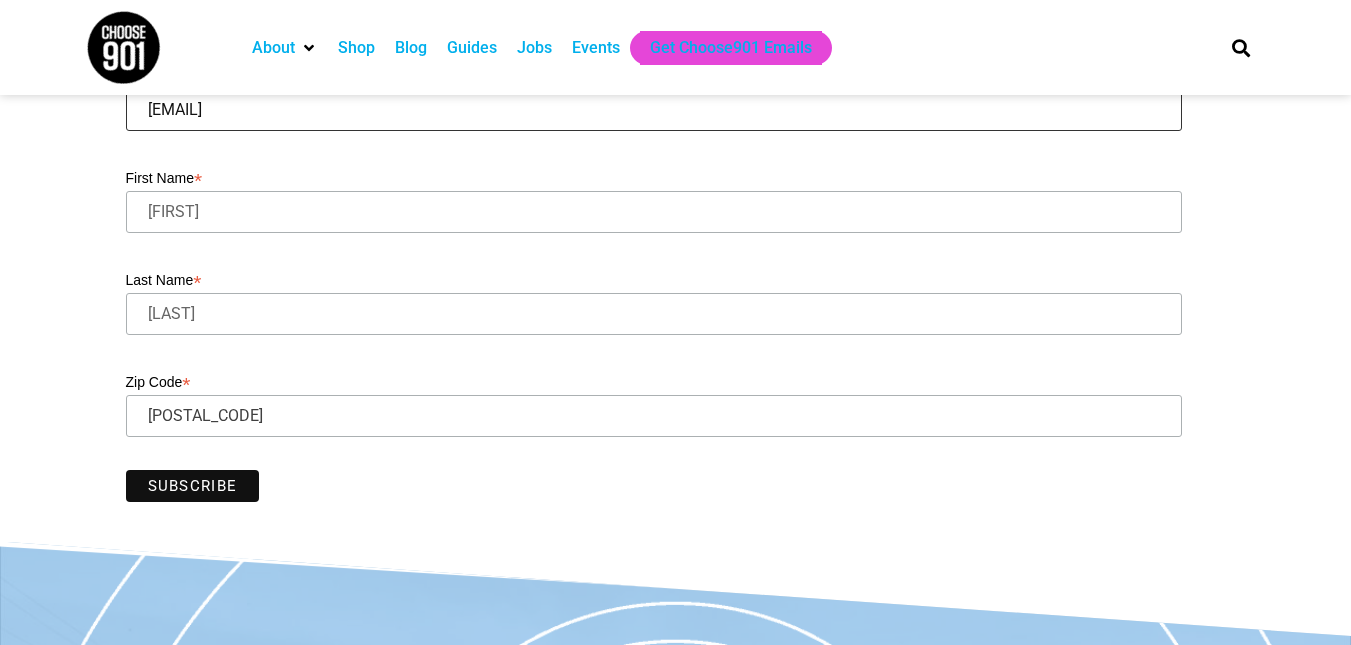 scroll, scrollTop: 707, scrollLeft: 0, axis: vertical 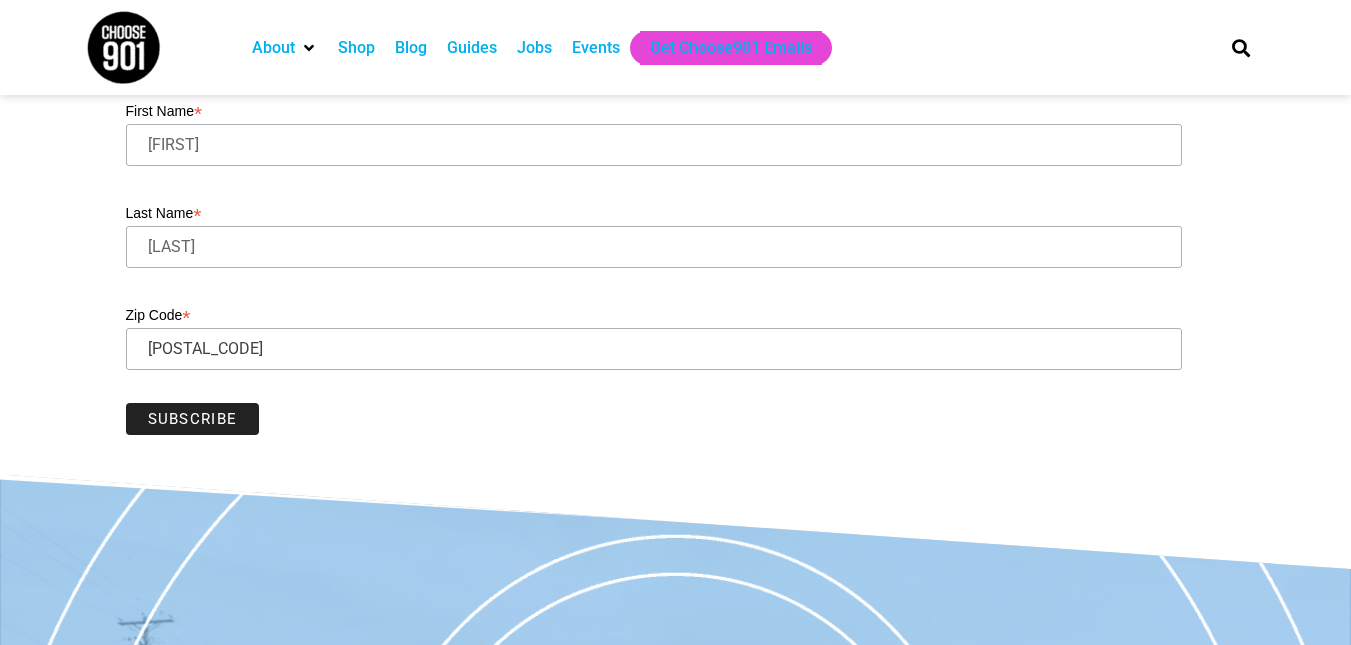 click on "Subscribe" at bounding box center (193, 419) 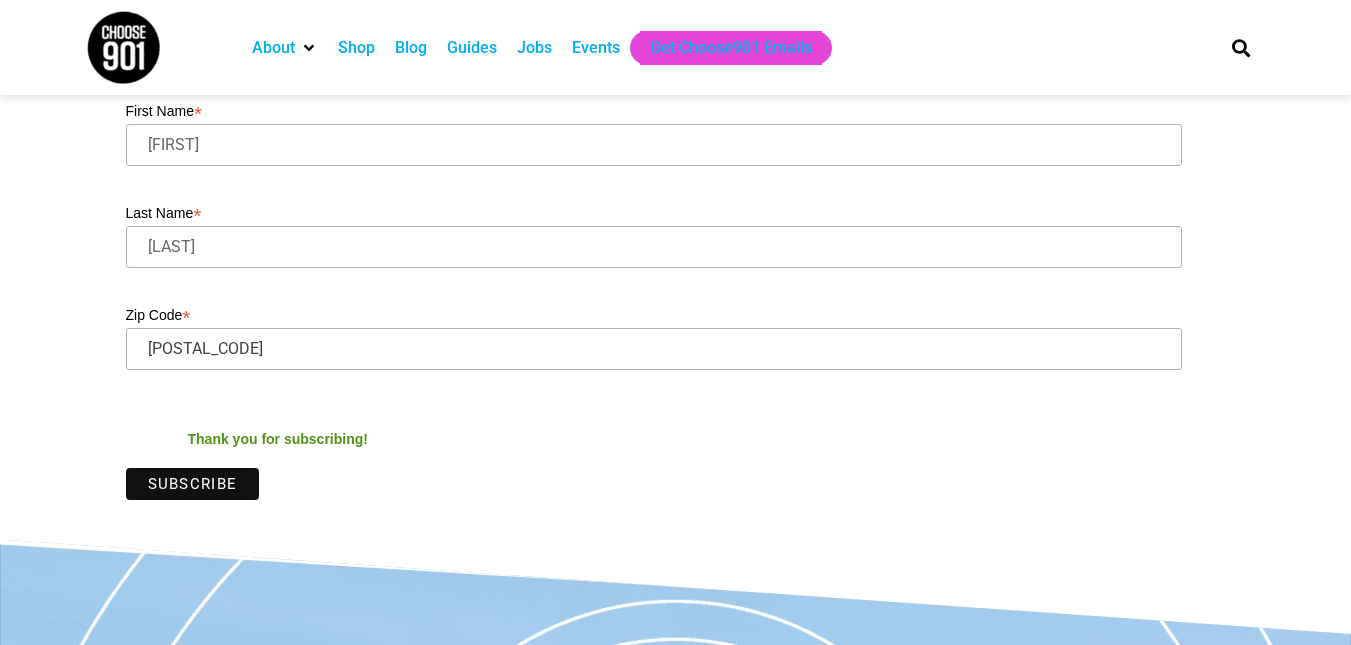 click on "Jobs" at bounding box center [534, 48] 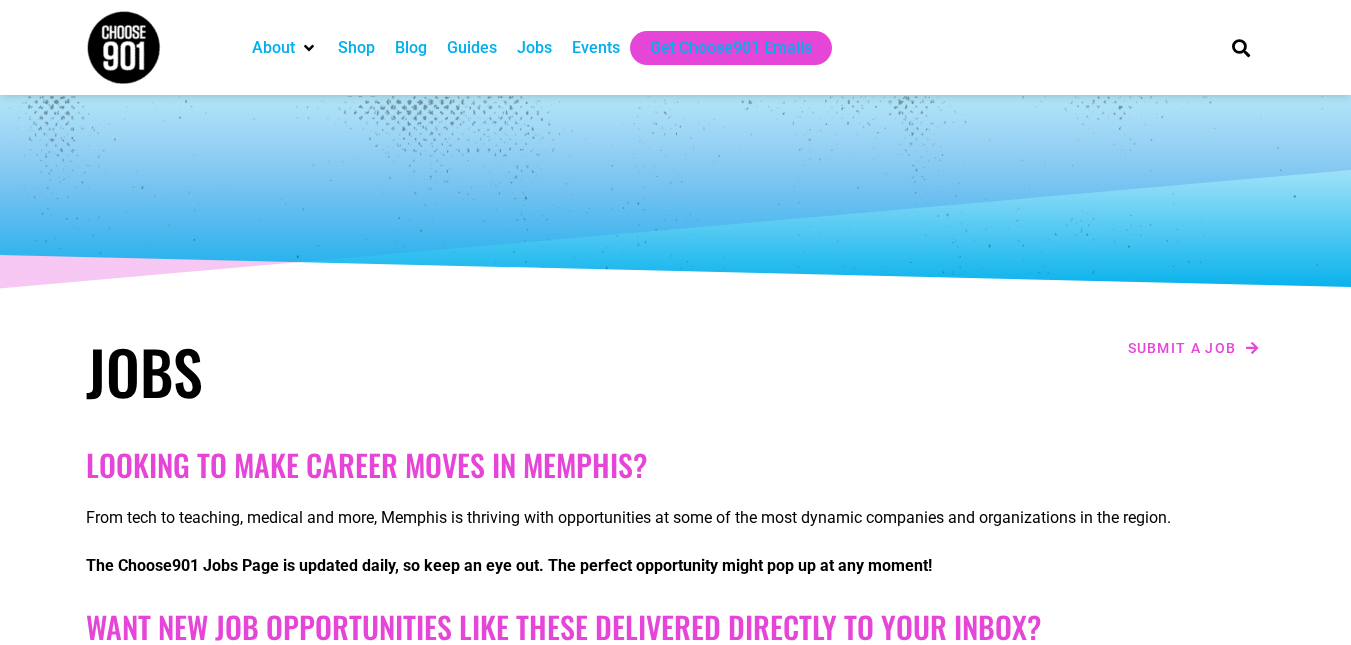 scroll, scrollTop: 0, scrollLeft: 0, axis: both 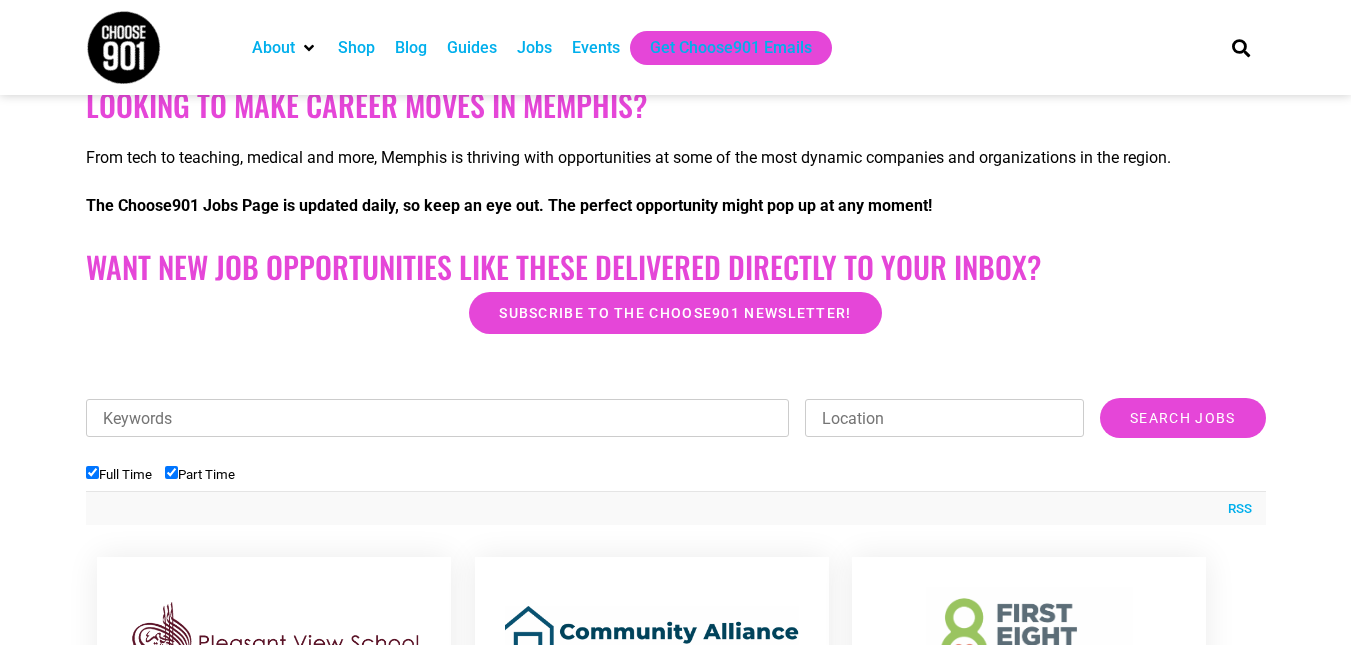 click on "Location" at bounding box center (944, 418) 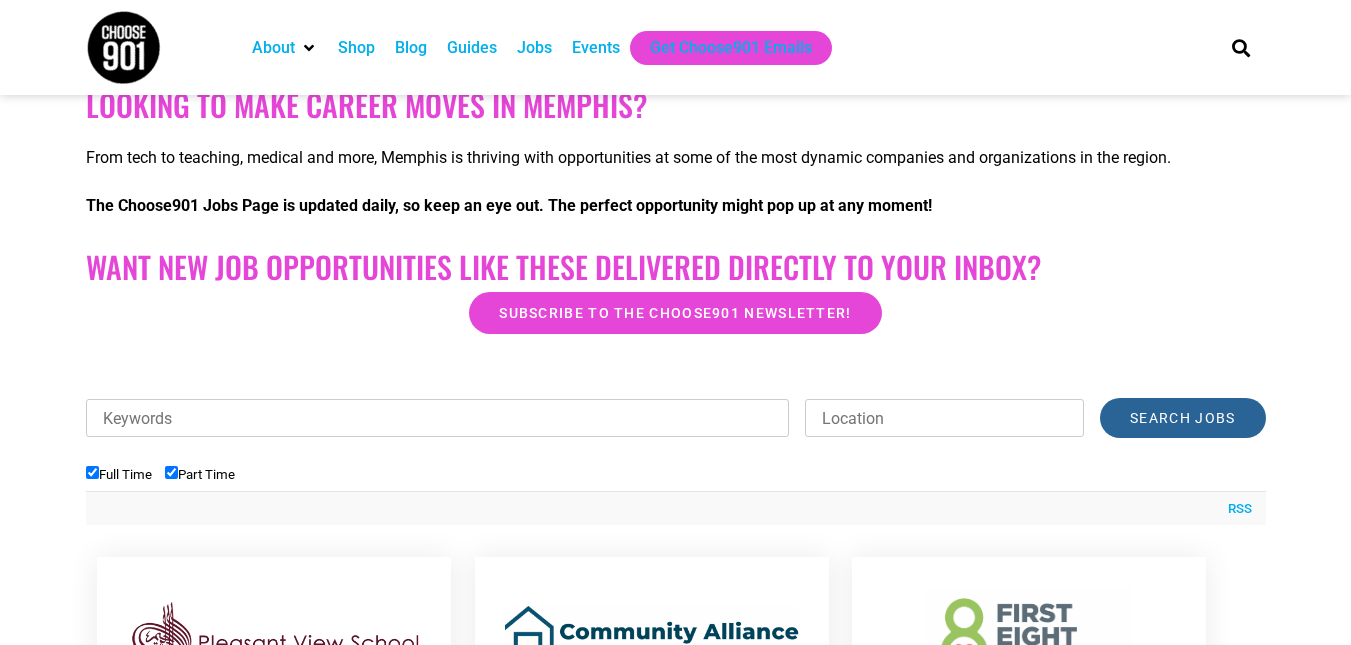 click on "Search Jobs" at bounding box center (1182, 418) 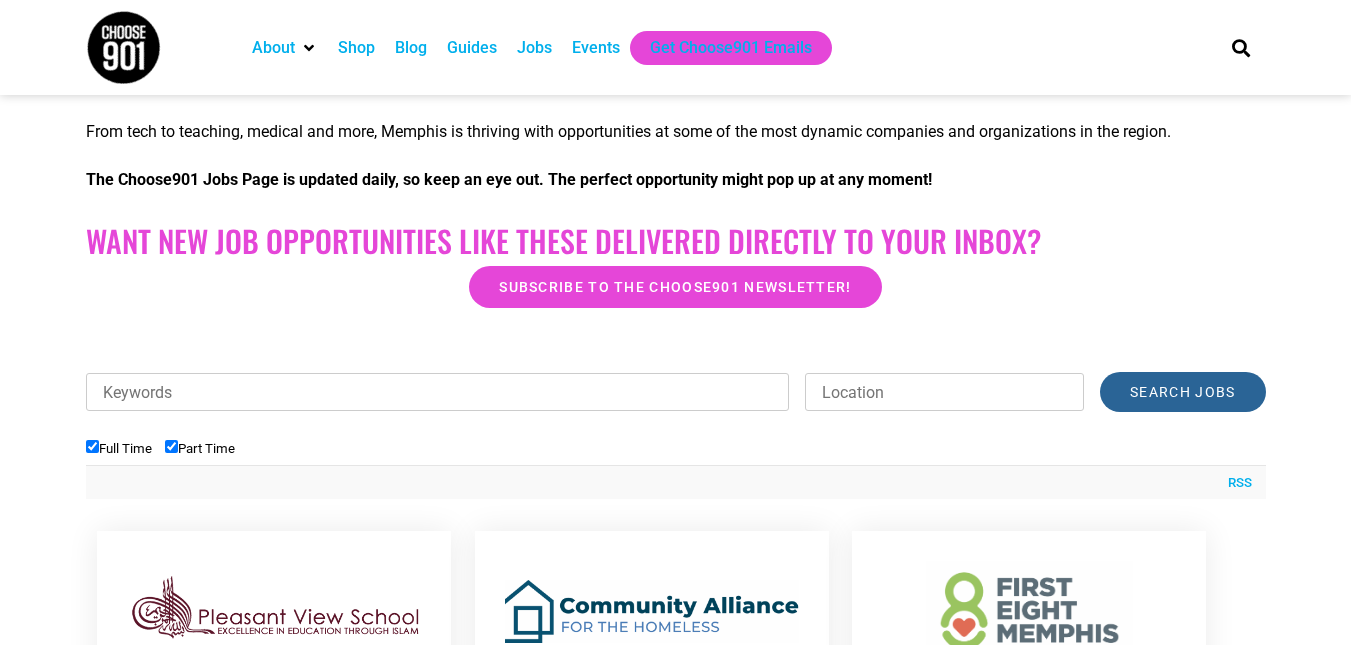 scroll, scrollTop: 440, scrollLeft: 0, axis: vertical 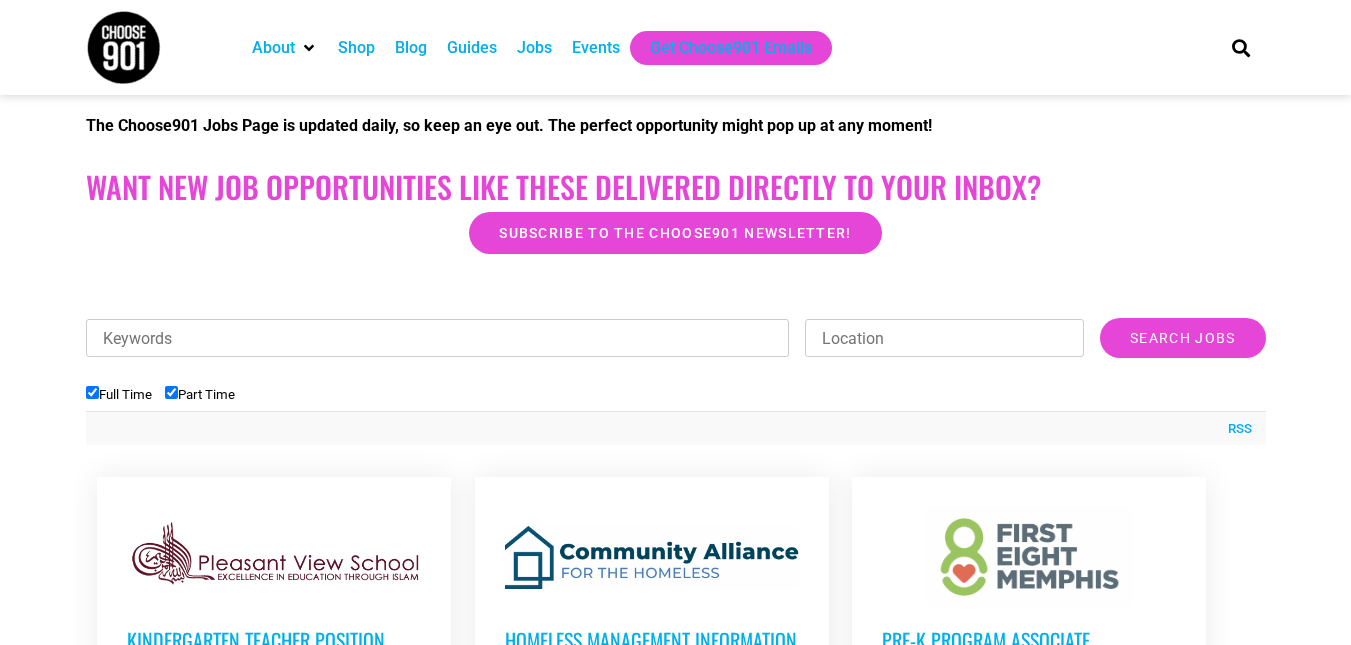 click on "Keywords" at bounding box center (438, 338) 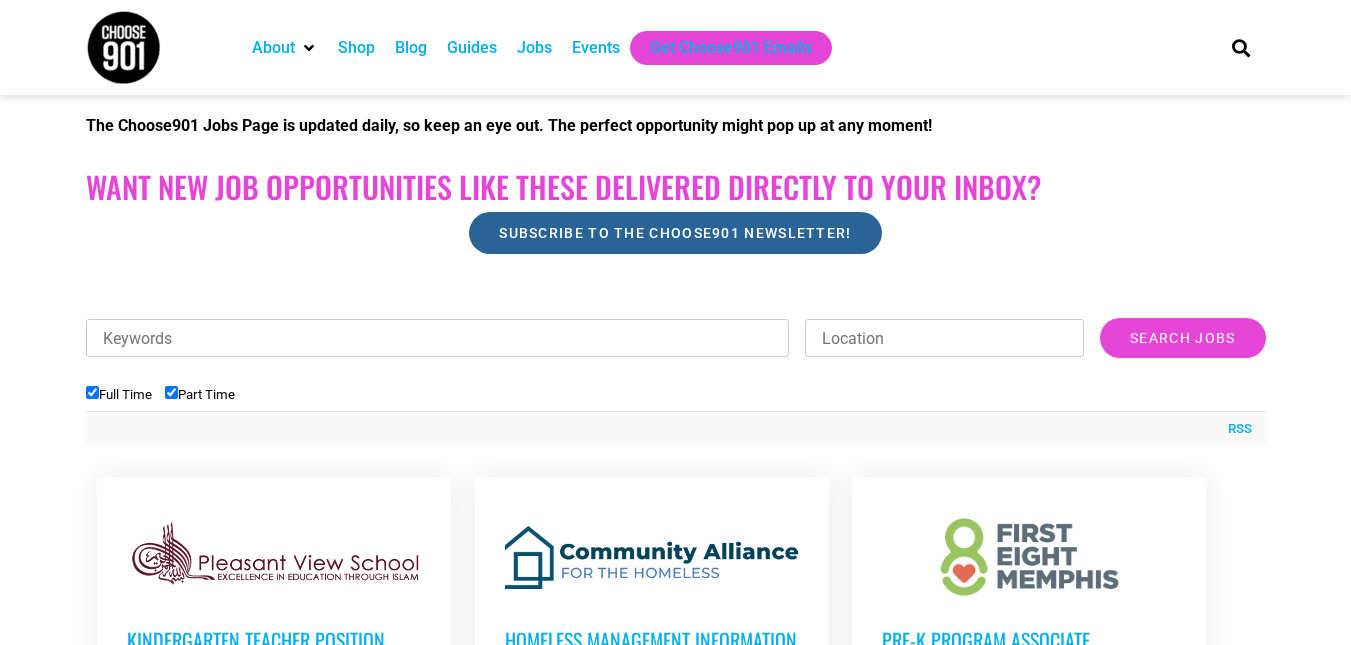 click on "Subscribe to the Choose901 newsletter!" at bounding box center [675, 233] 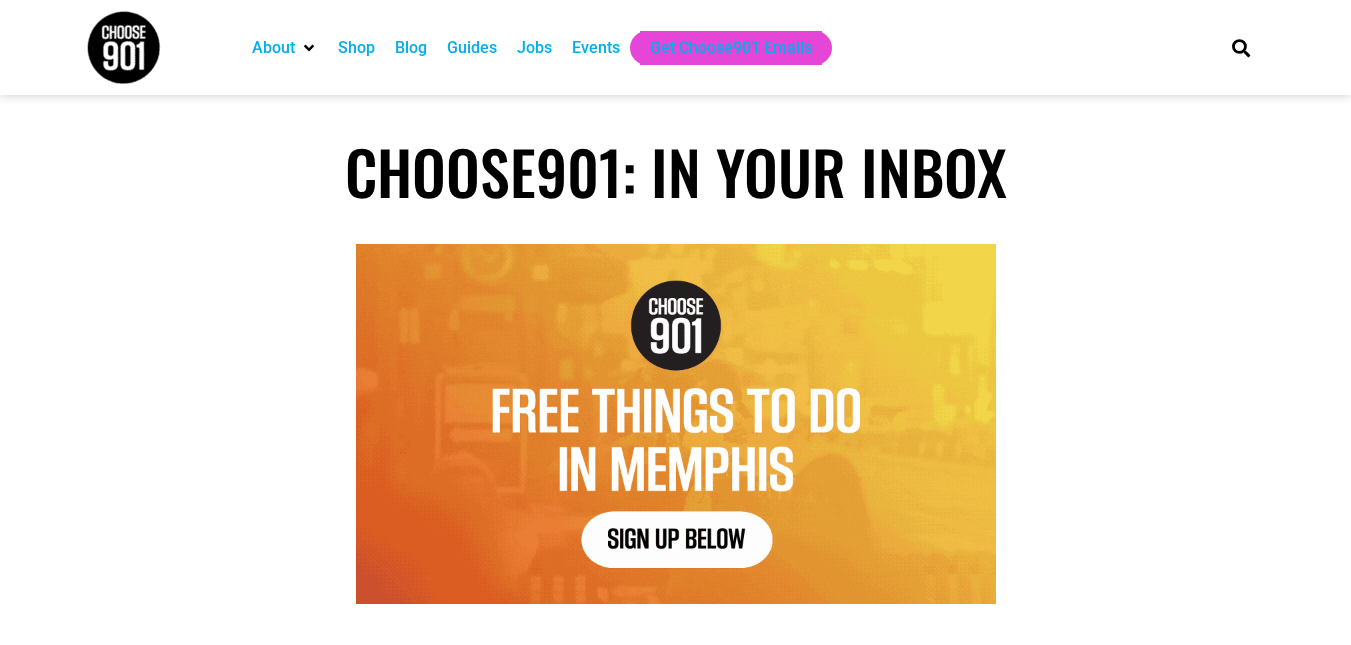 scroll, scrollTop: 0, scrollLeft: 0, axis: both 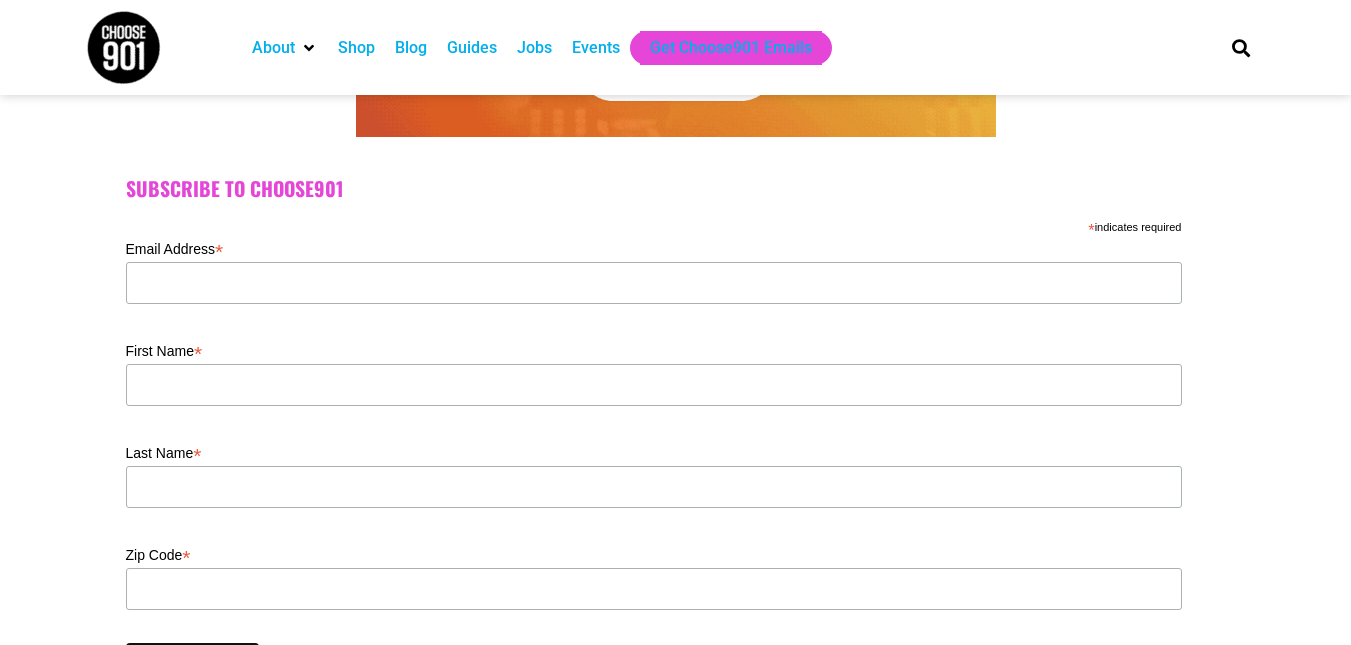 click at bounding box center (123, 47) 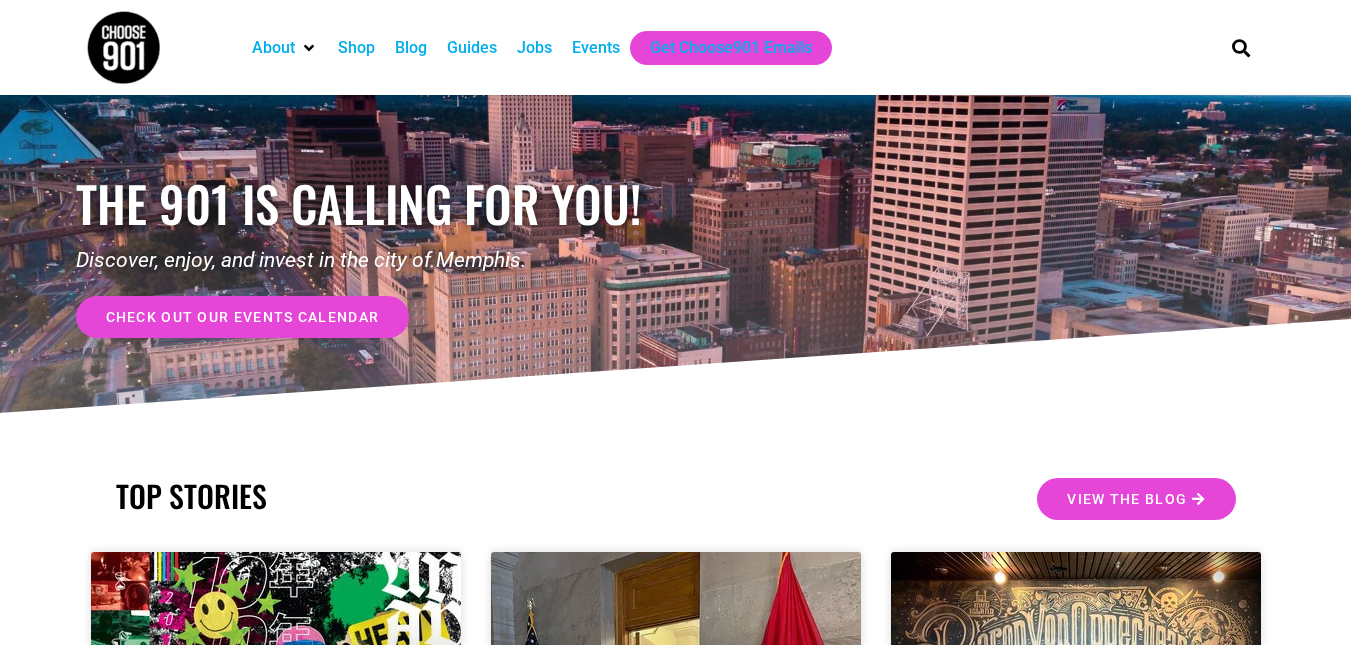 scroll, scrollTop: 0, scrollLeft: 0, axis: both 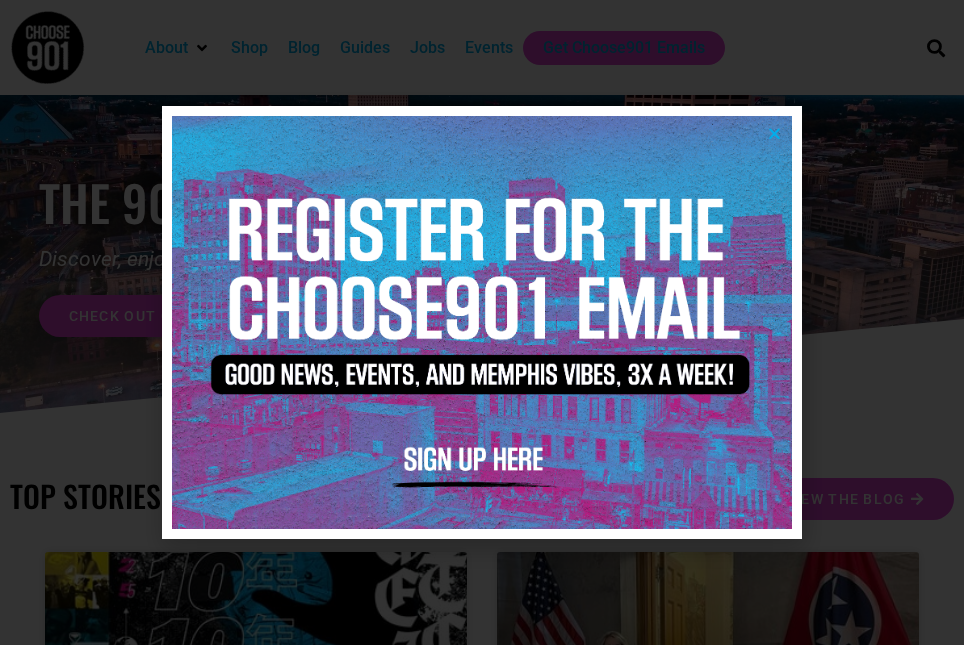 click at bounding box center (482, 322) 